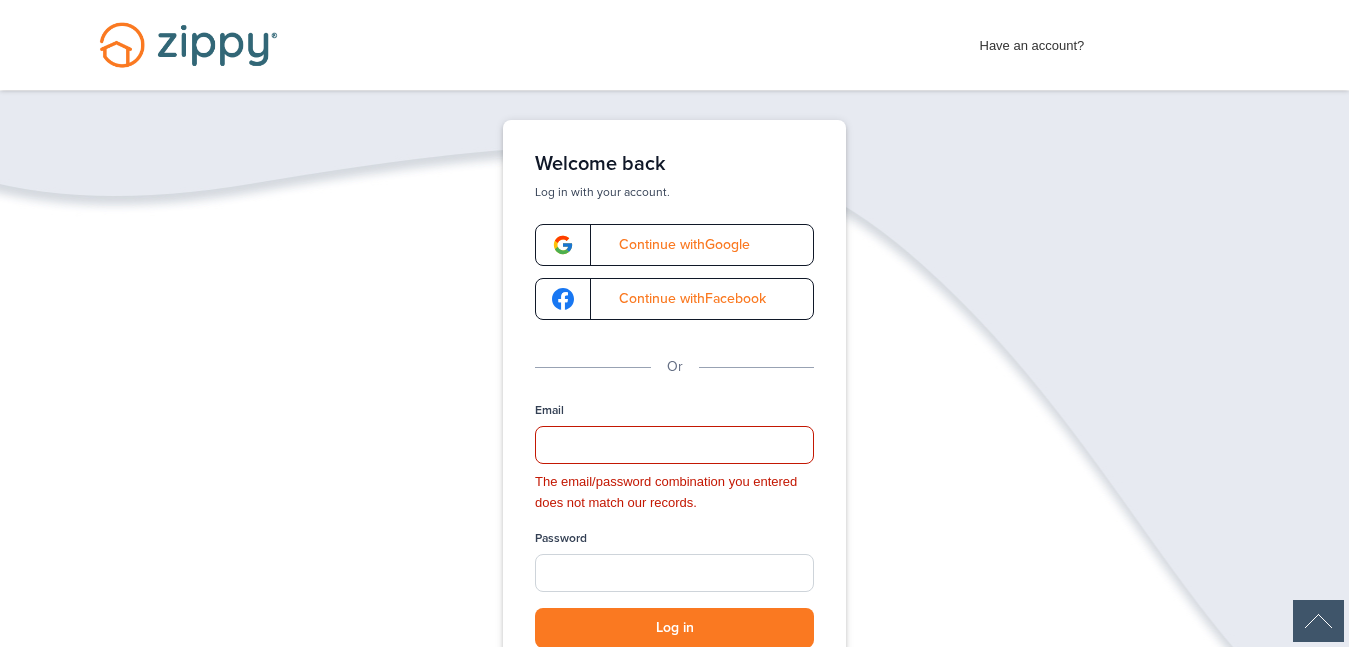 scroll, scrollTop: 271, scrollLeft: 0, axis: vertical 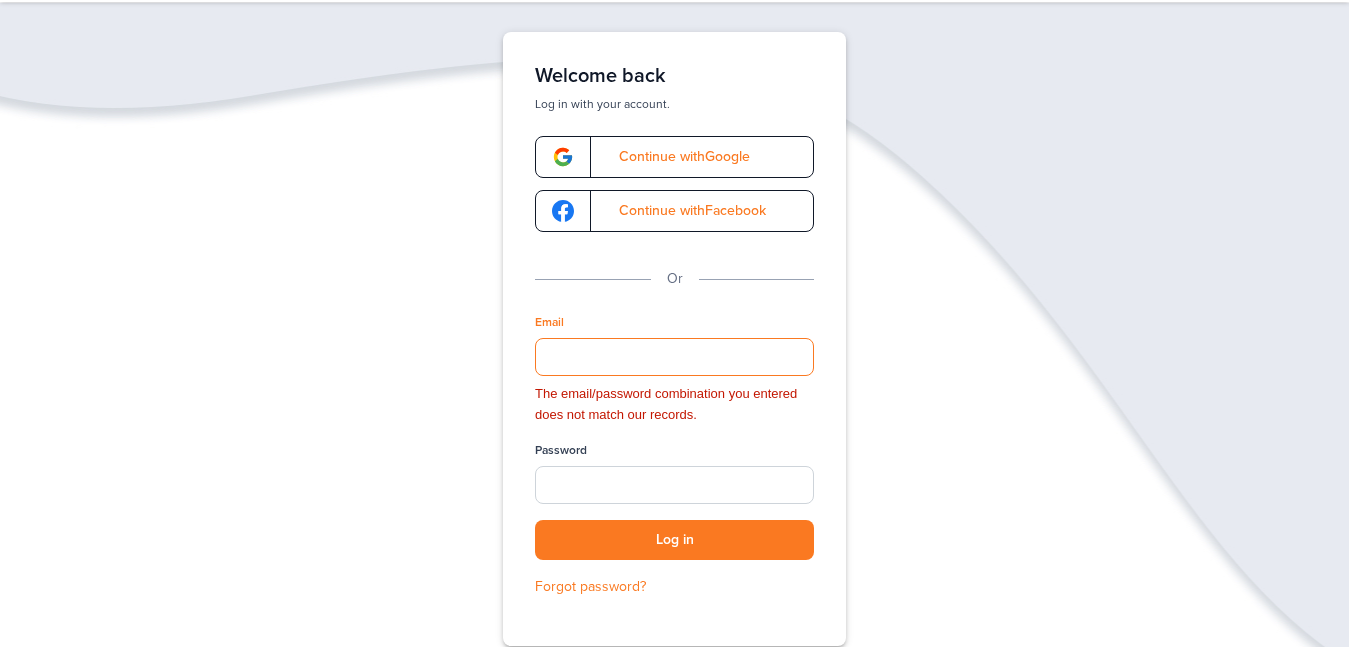 click on "Email" at bounding box center (674, 357) 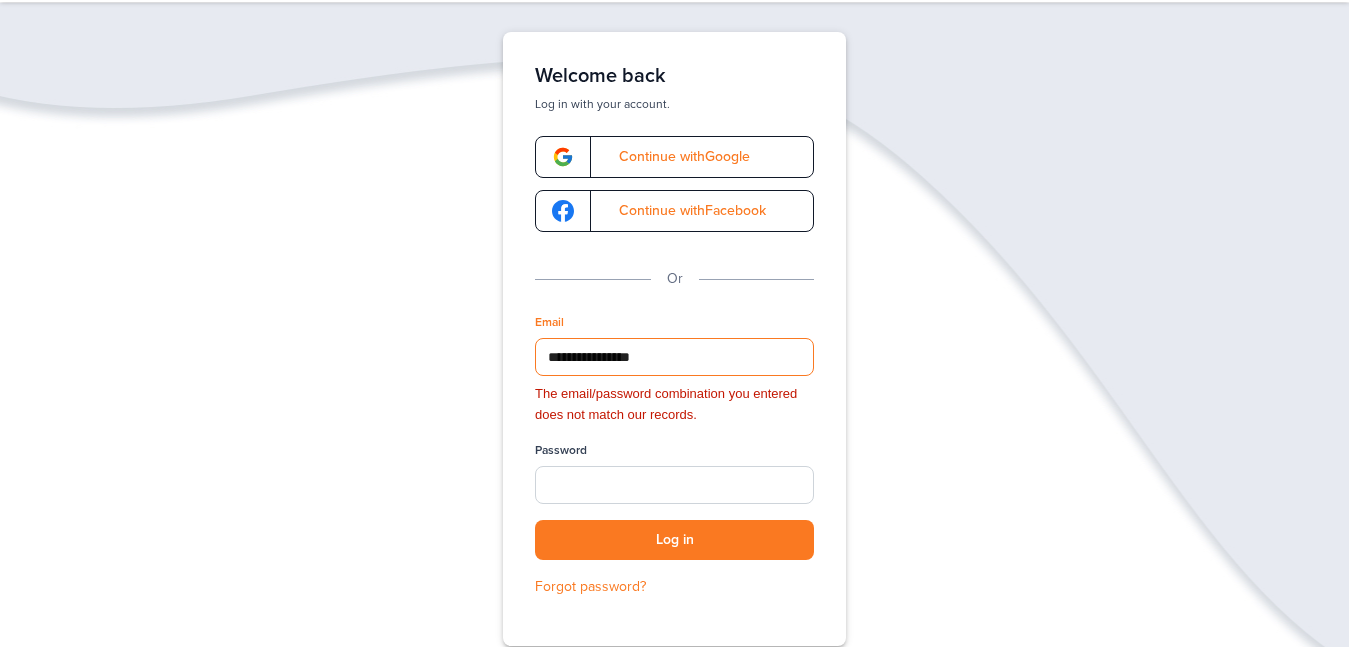 type on "**********" 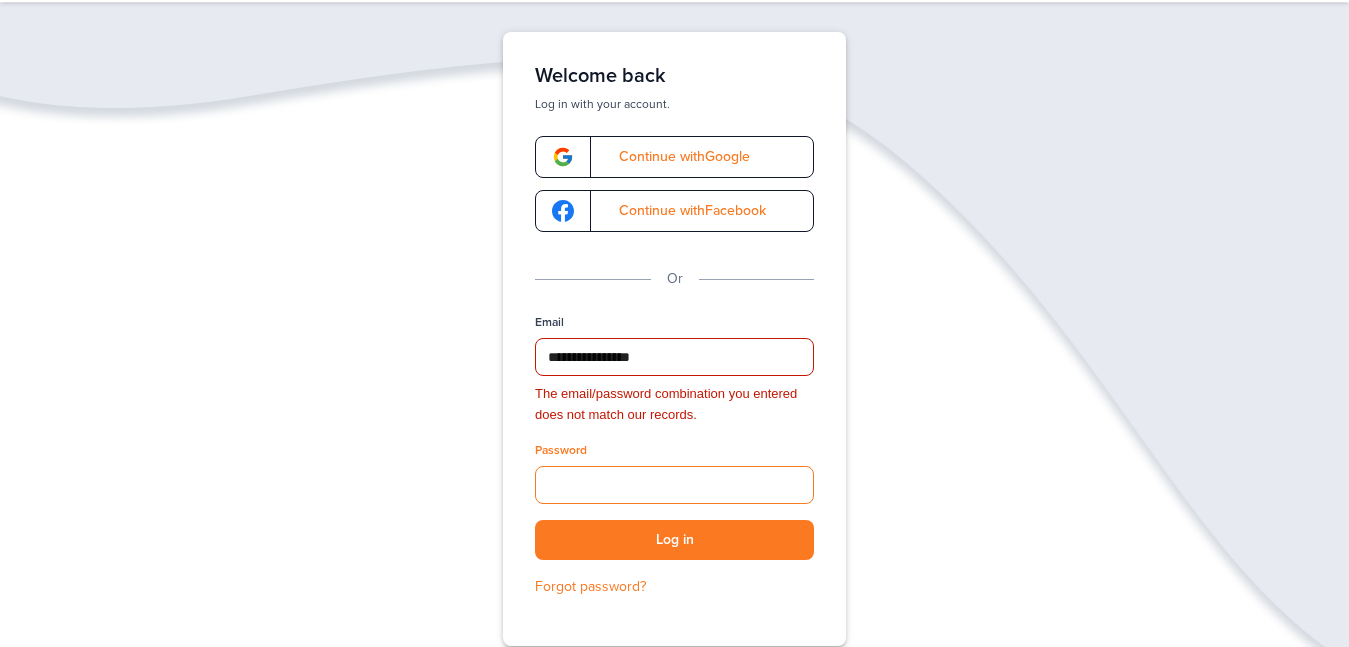 click on "Password" at bounding box center (674, 485) 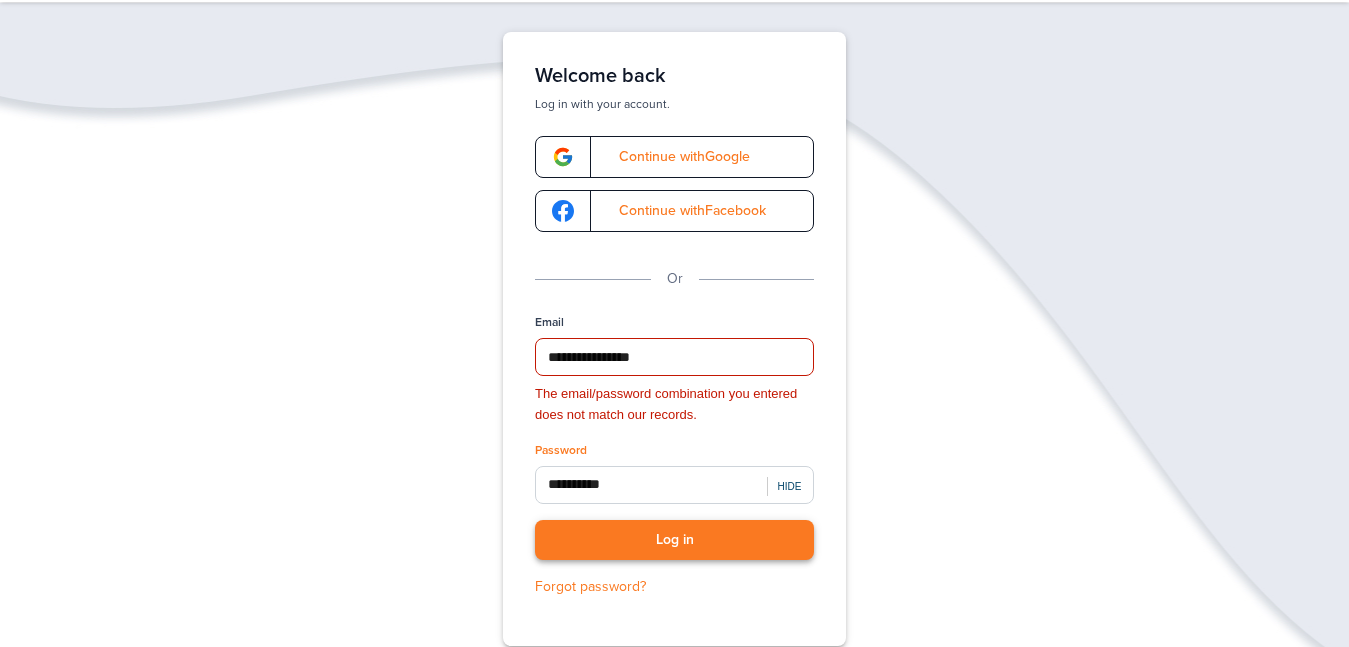 click on "Log in" at bounding box center [674, 540] 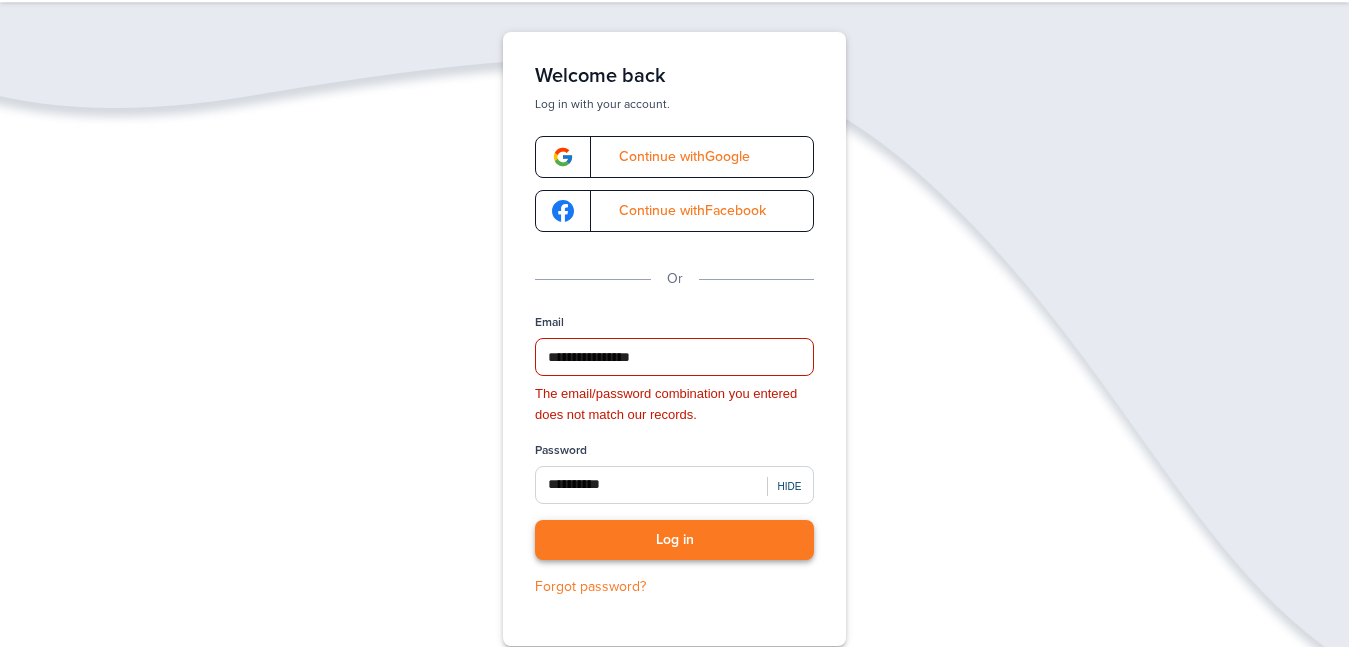 click on "Log in" at bounding box center [674, 540] 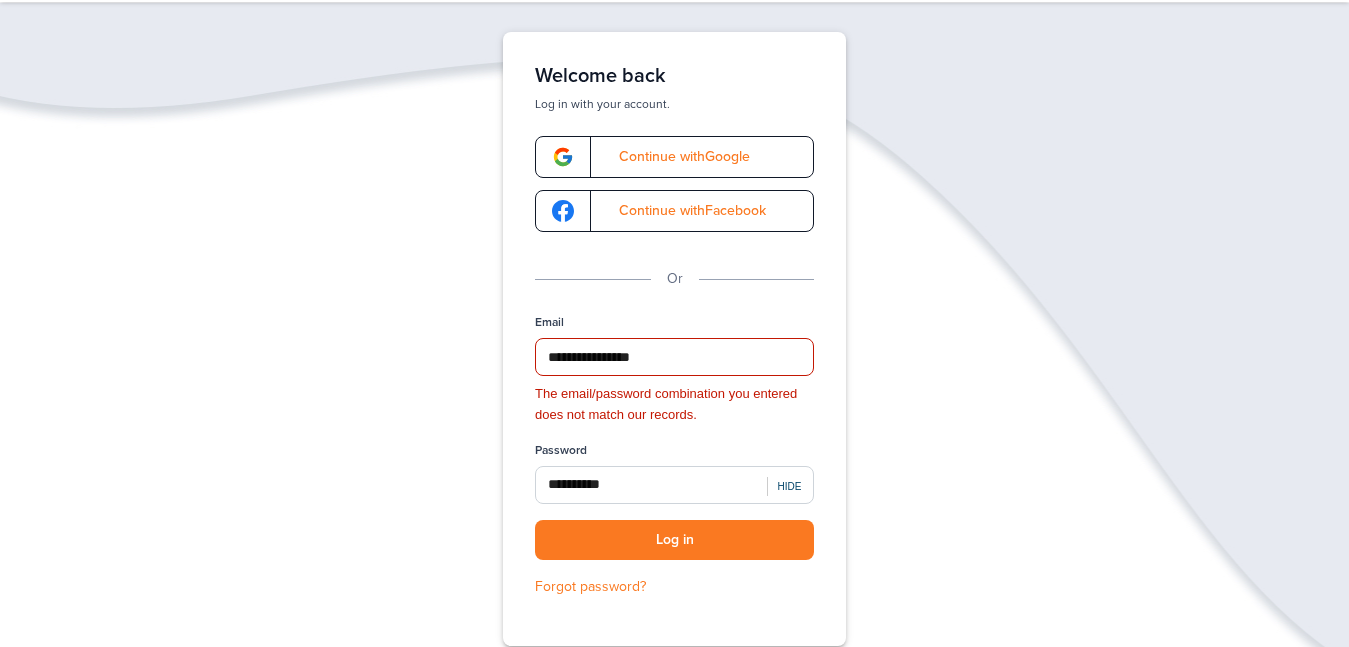 drag, startPoint x: 687, startPoint y: 549, endPoint x: 464, endPoint y: 554, distance: 223.05605 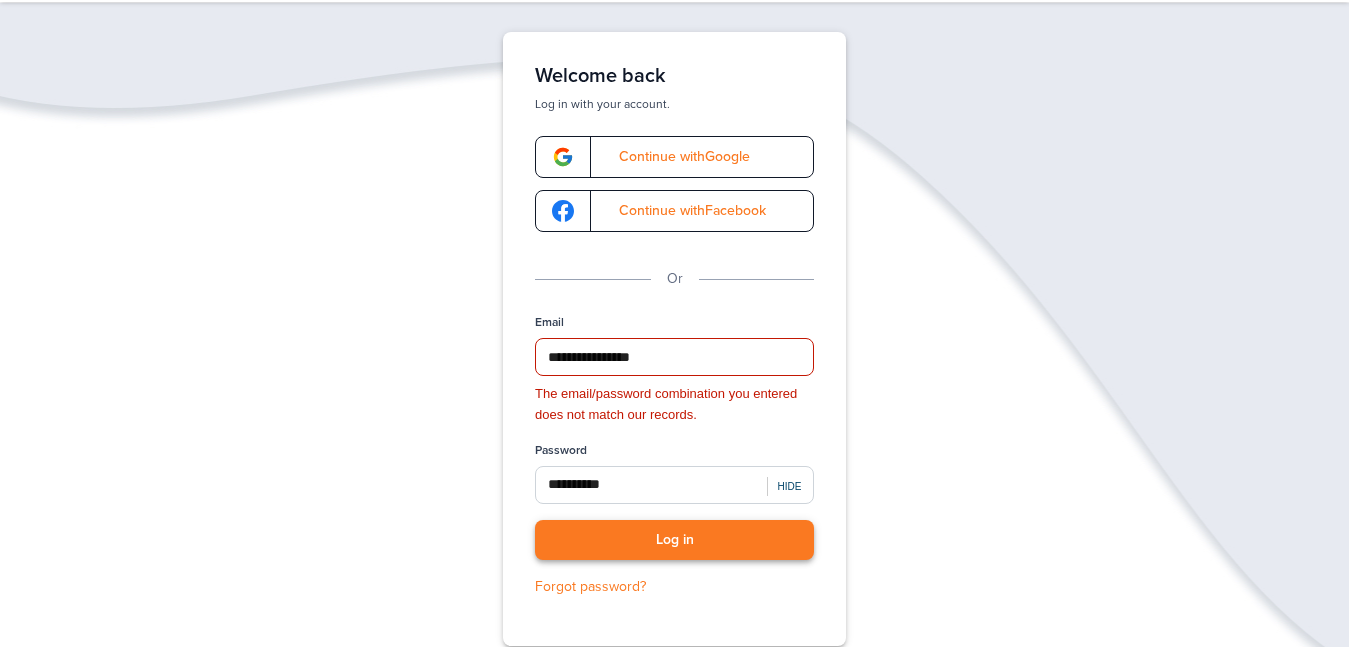 click on "Log in" at bounding box center (674, 540) 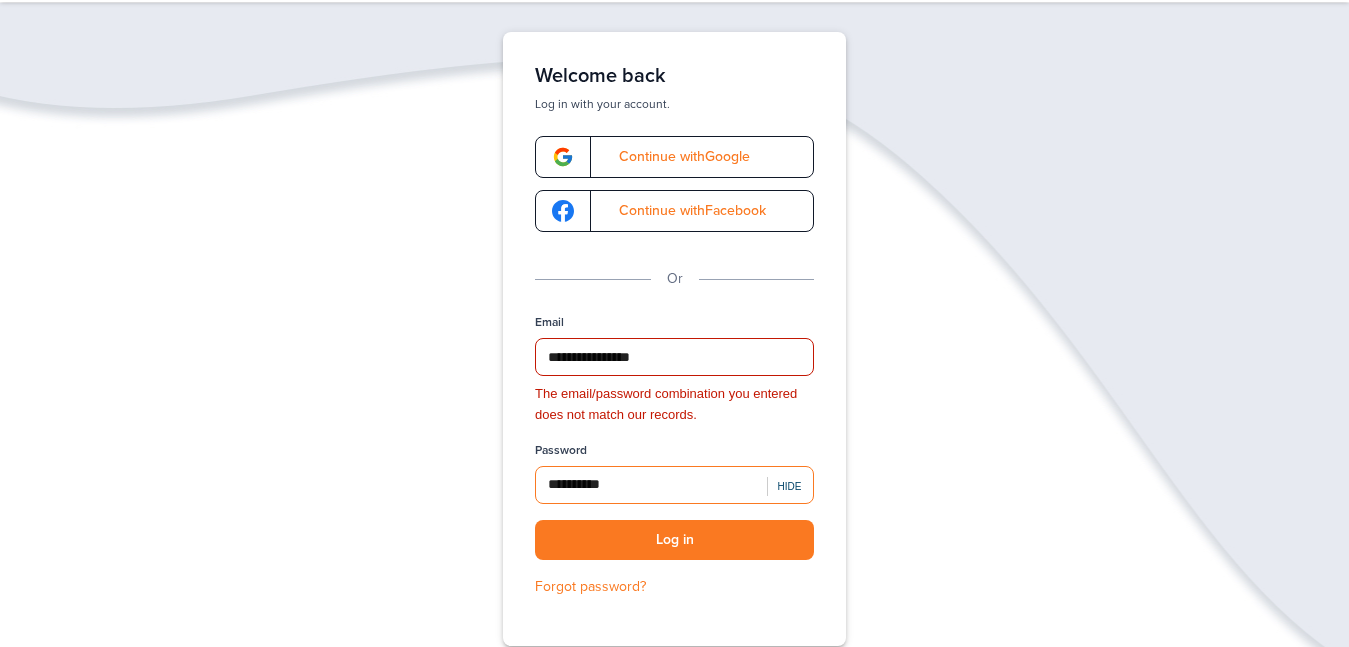 click on "**********" at bounding box center [674, 485] 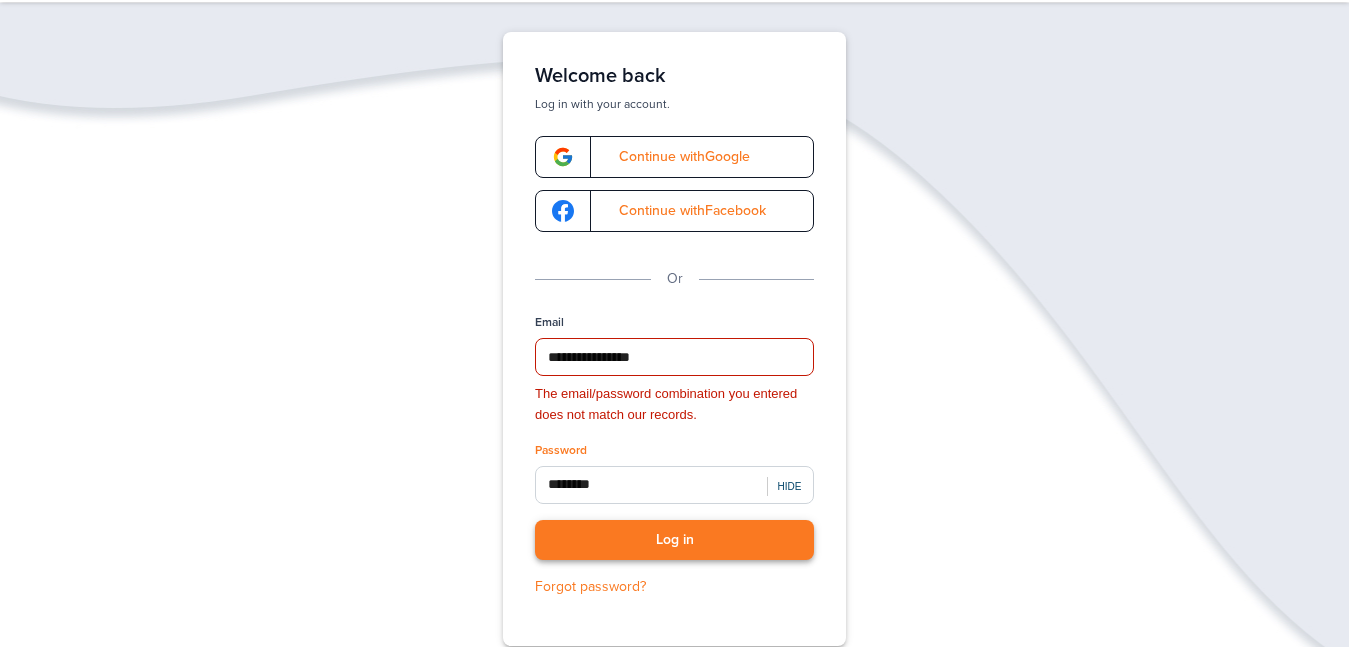 click on "Log in" at bounding box center (674, 540) 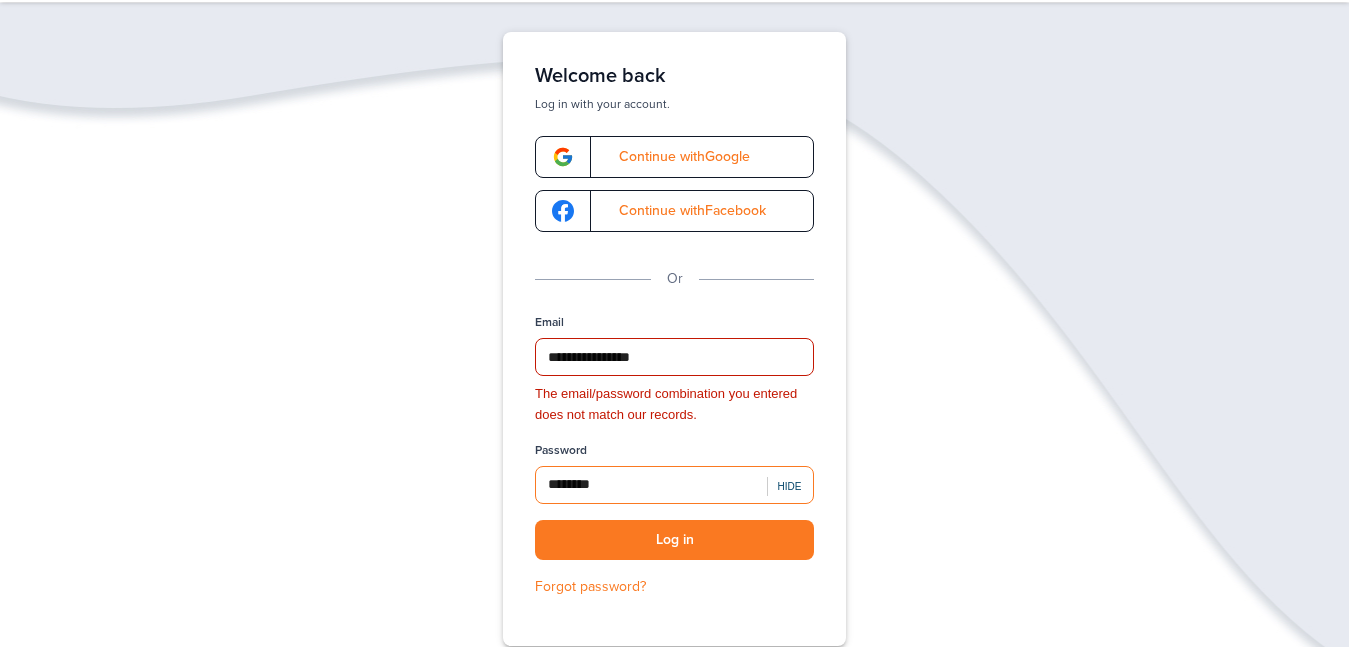 click on "********" at bounding box center (674, 485) 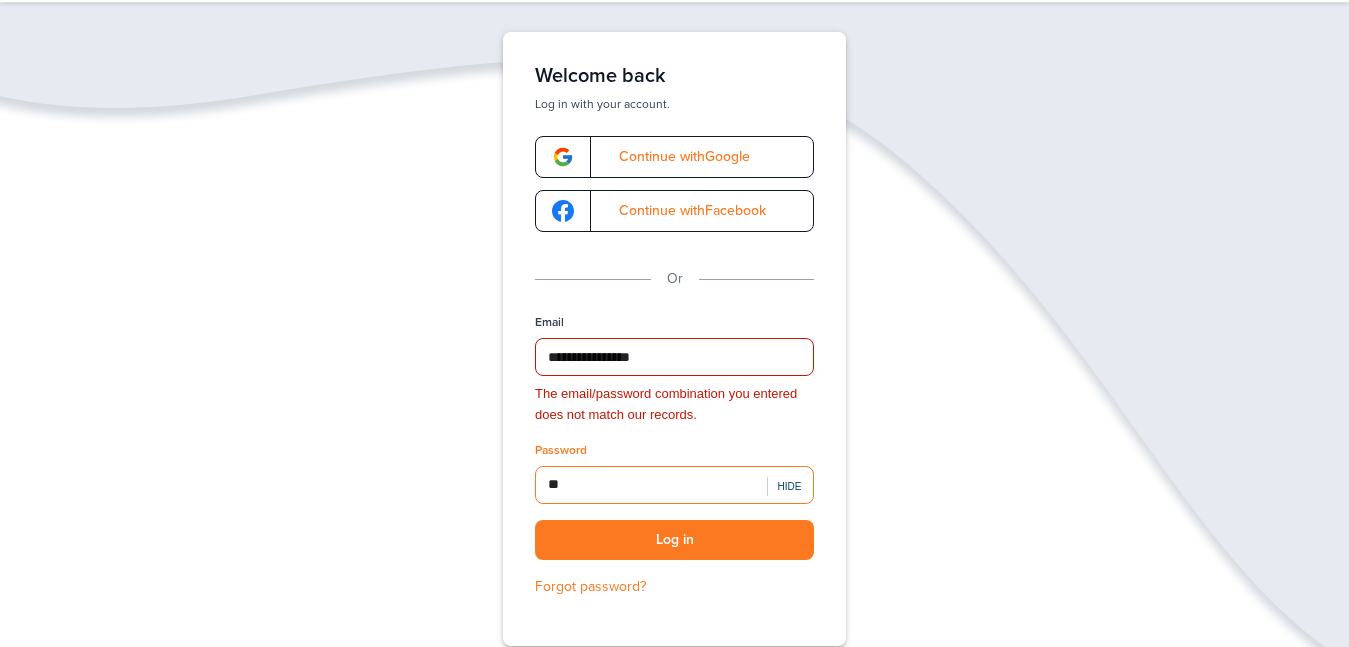 type on "*" 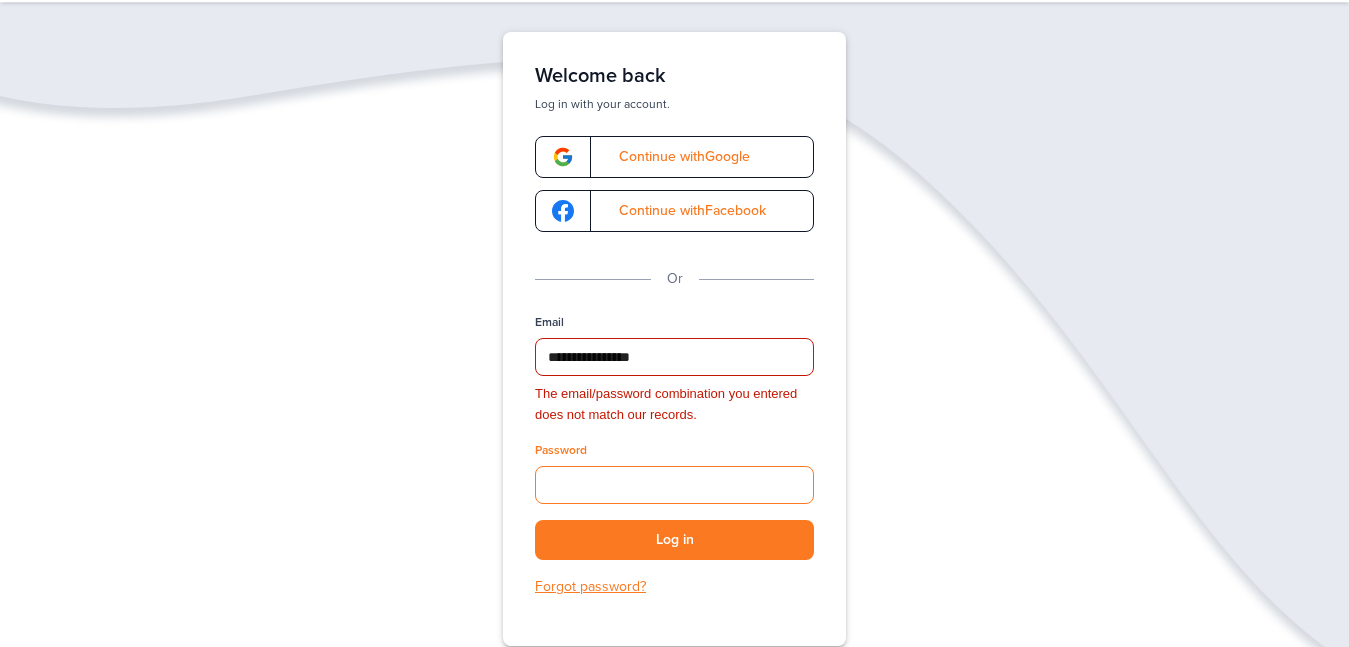 type 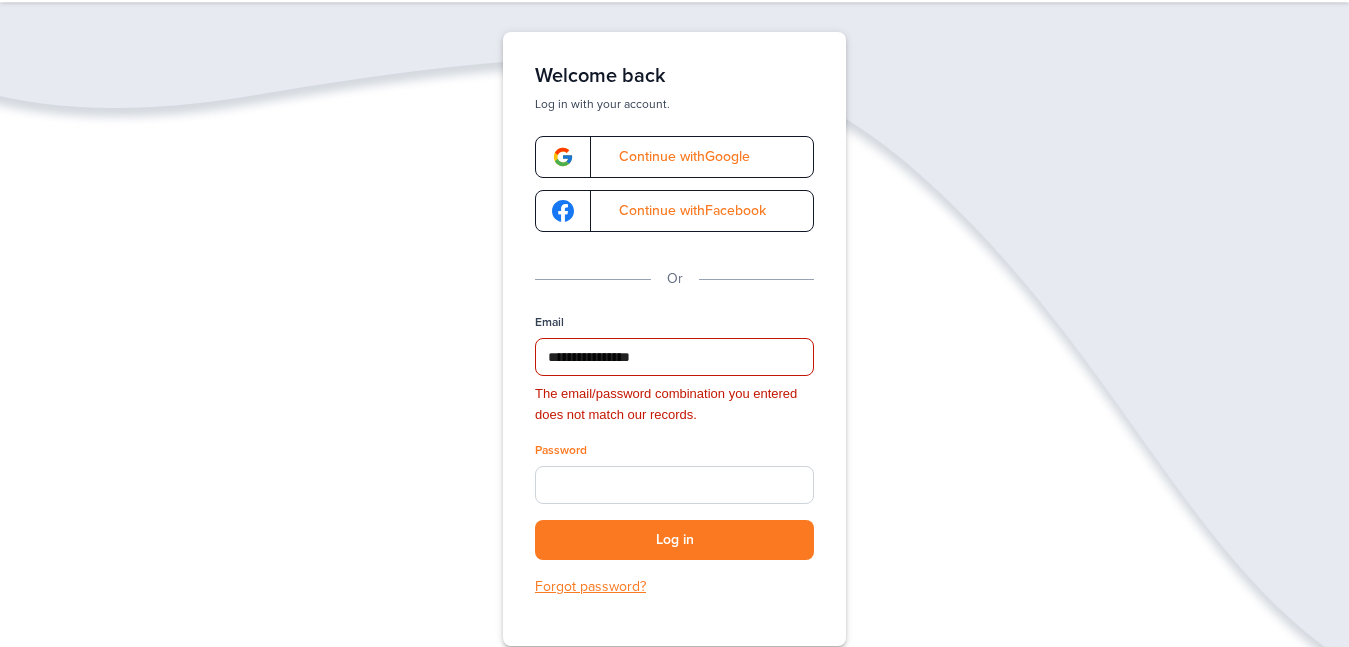 click on "Forgot password?" at bounding box center (674, 587) 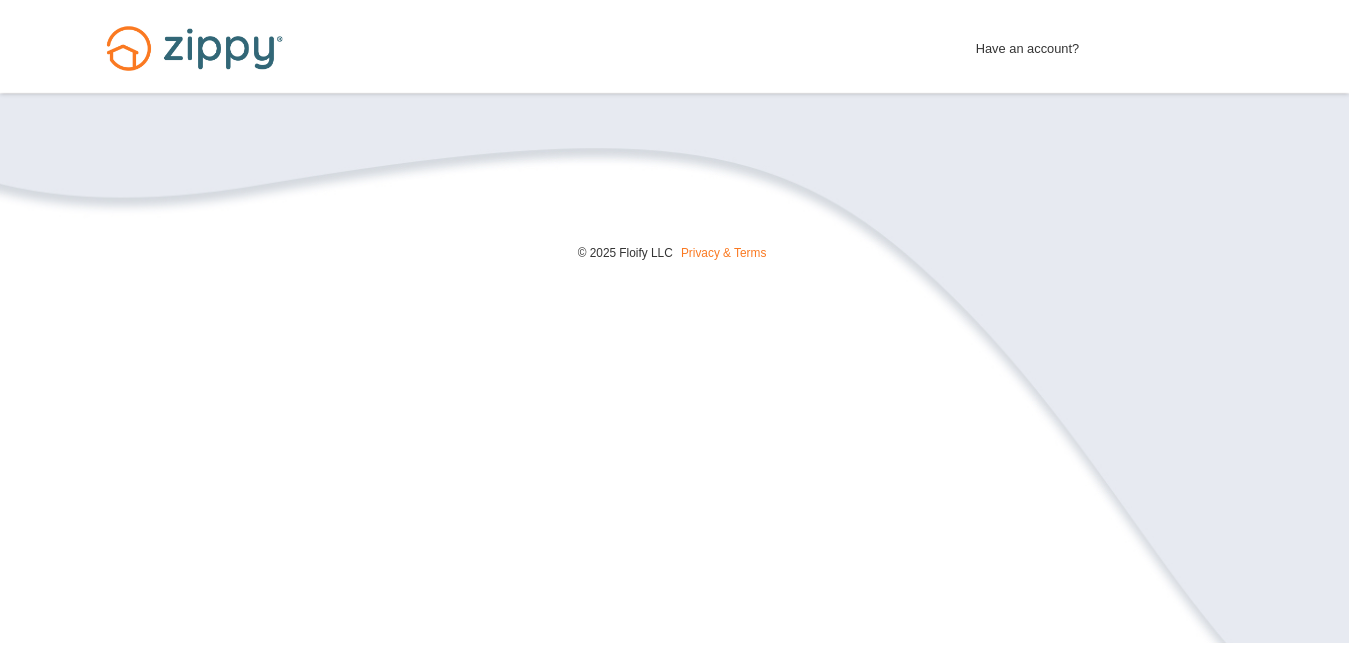 scroll, scrollTop: 88, scrollLeft: 0, axis: vertical 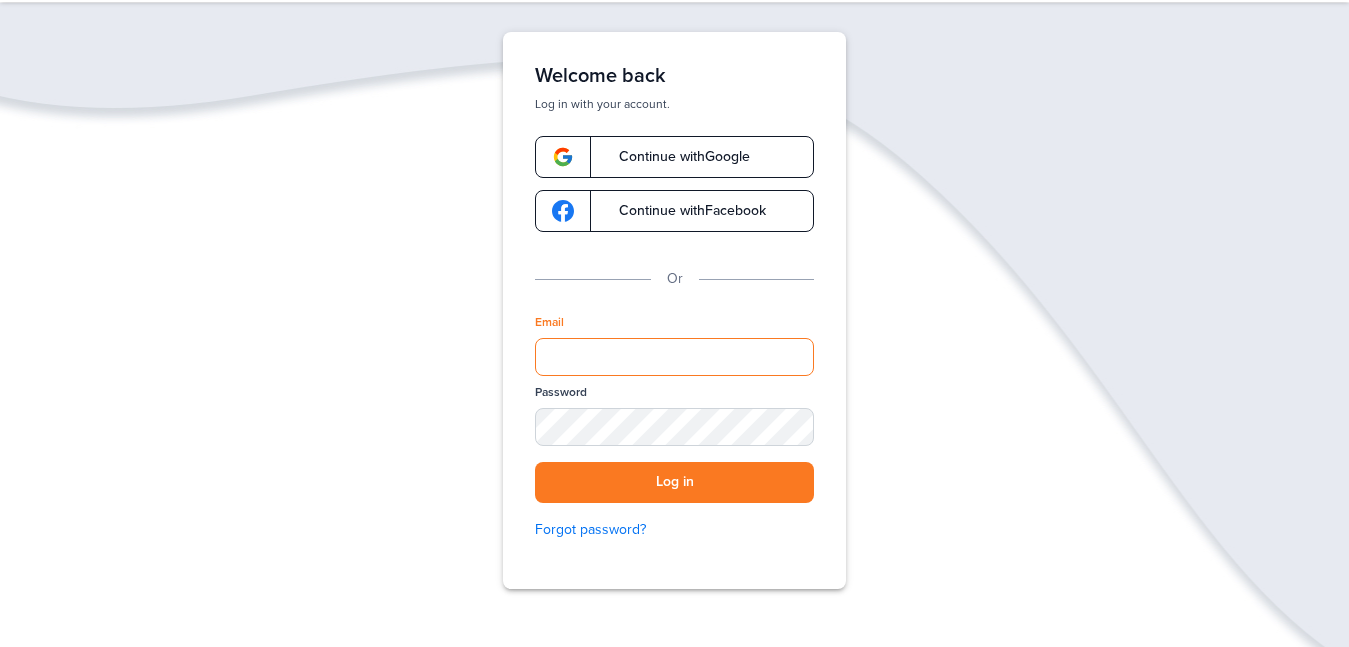 click on "Email" at bounding box center (674, 357) 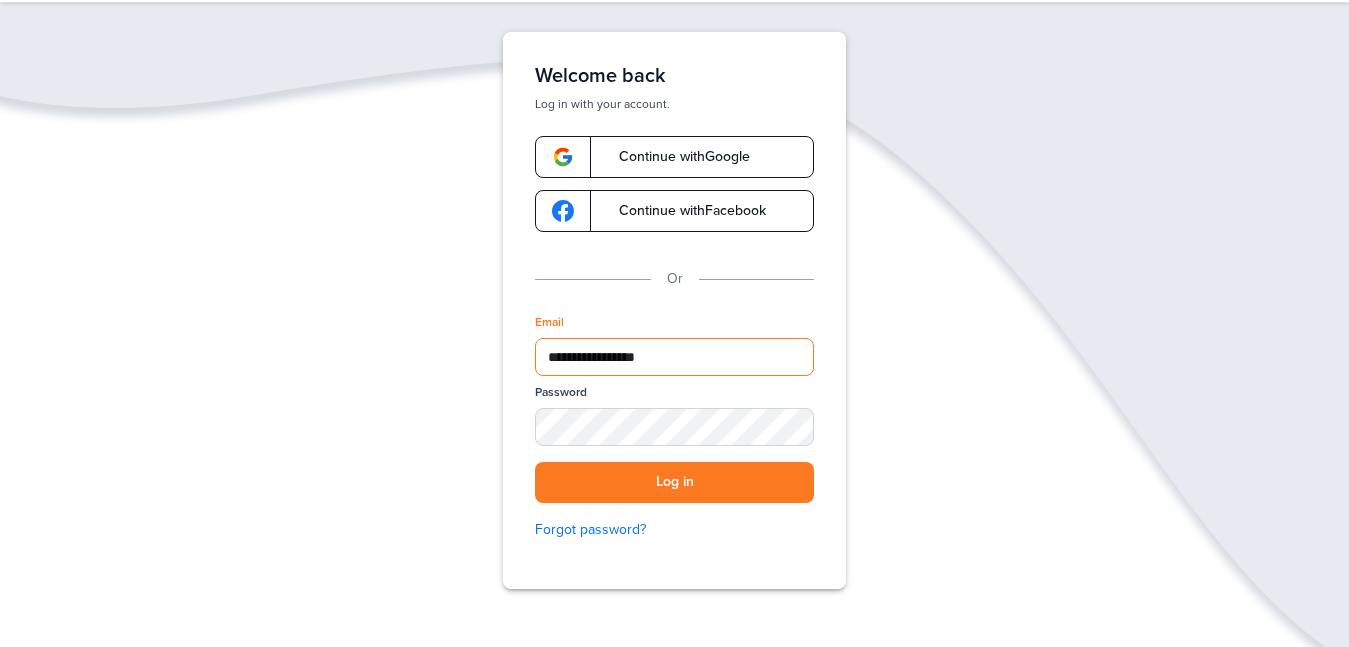 type on "**********" 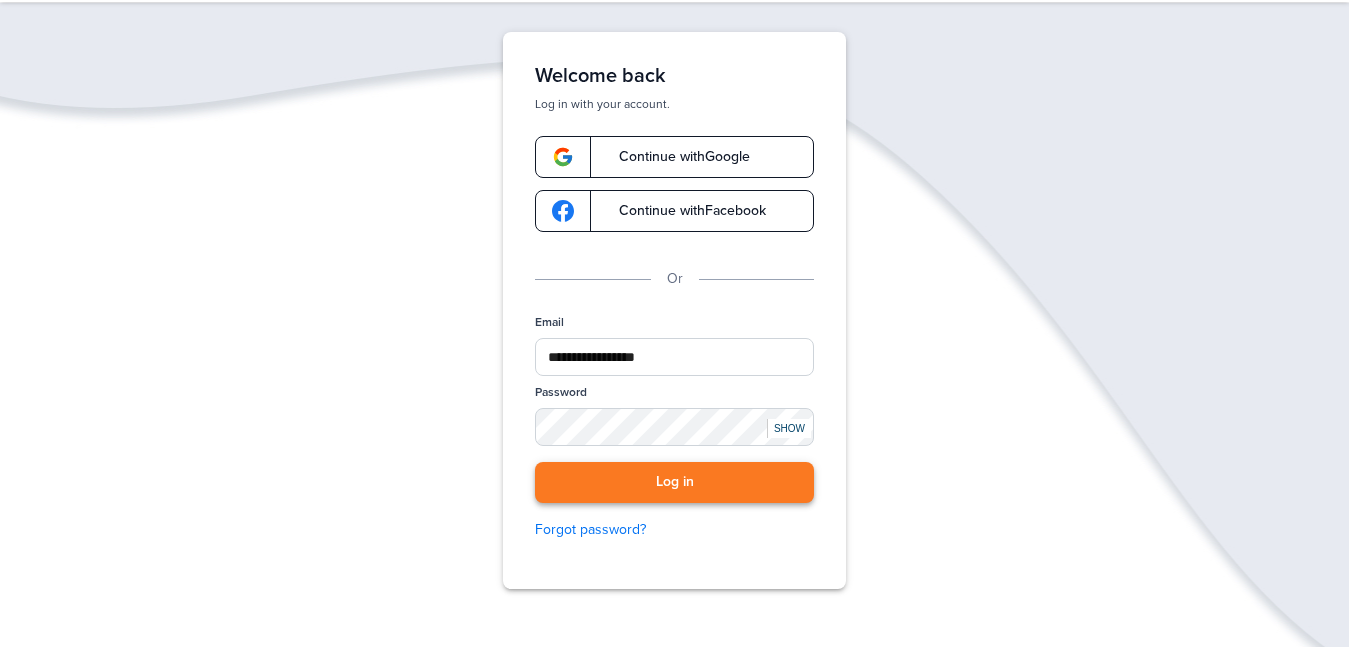 click on "Log in" at bounding box center (674, 482) 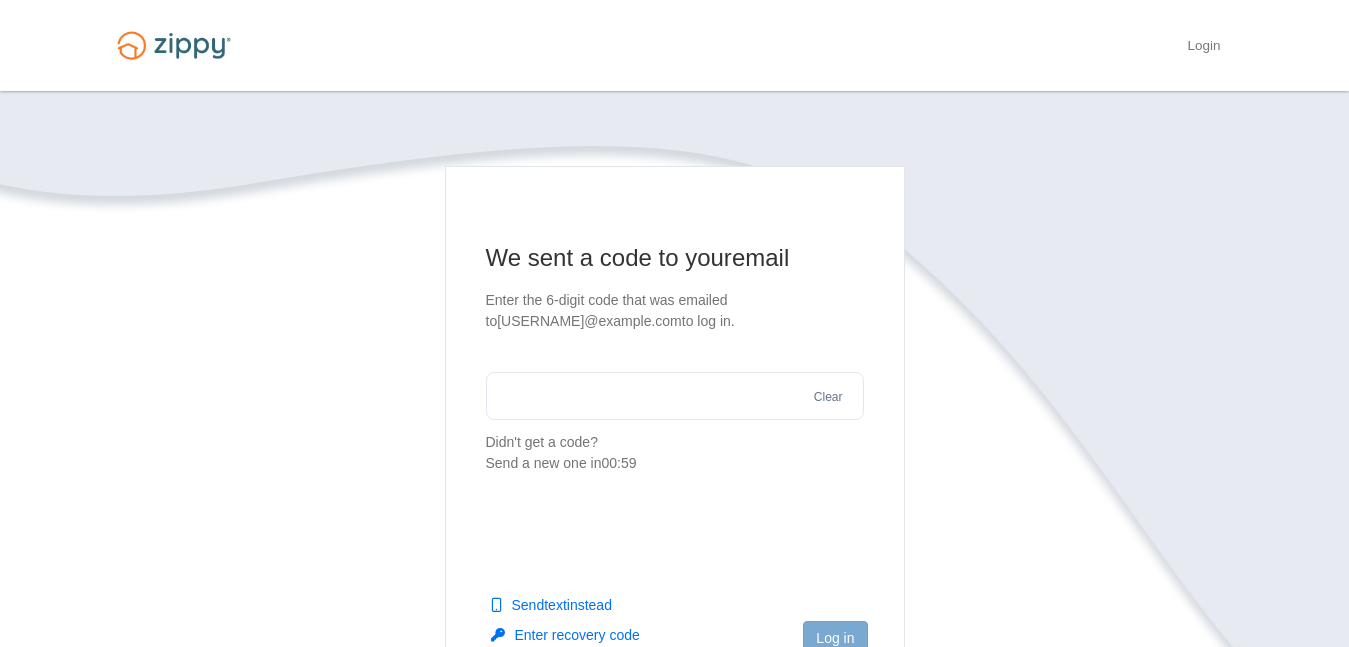 scroll, scrollTop: 0, scrollLeft: 0, axis: both 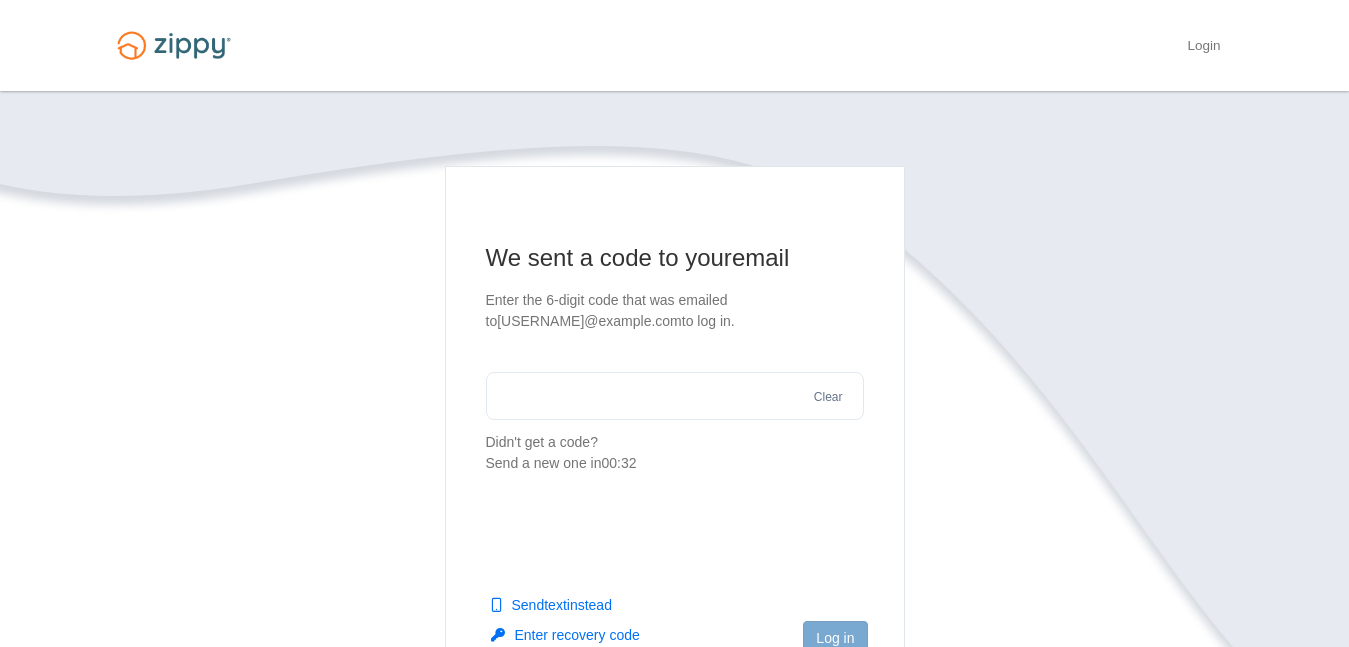 click at bounding box center (675, 396) 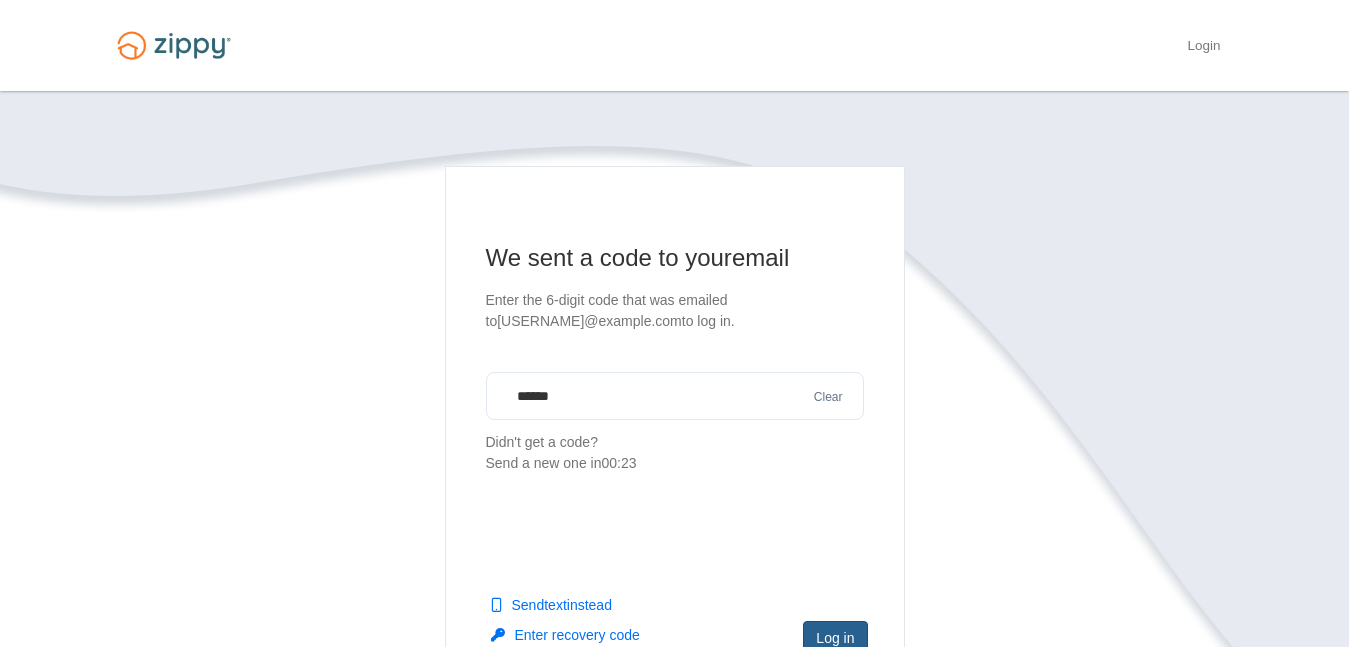 type on "******" 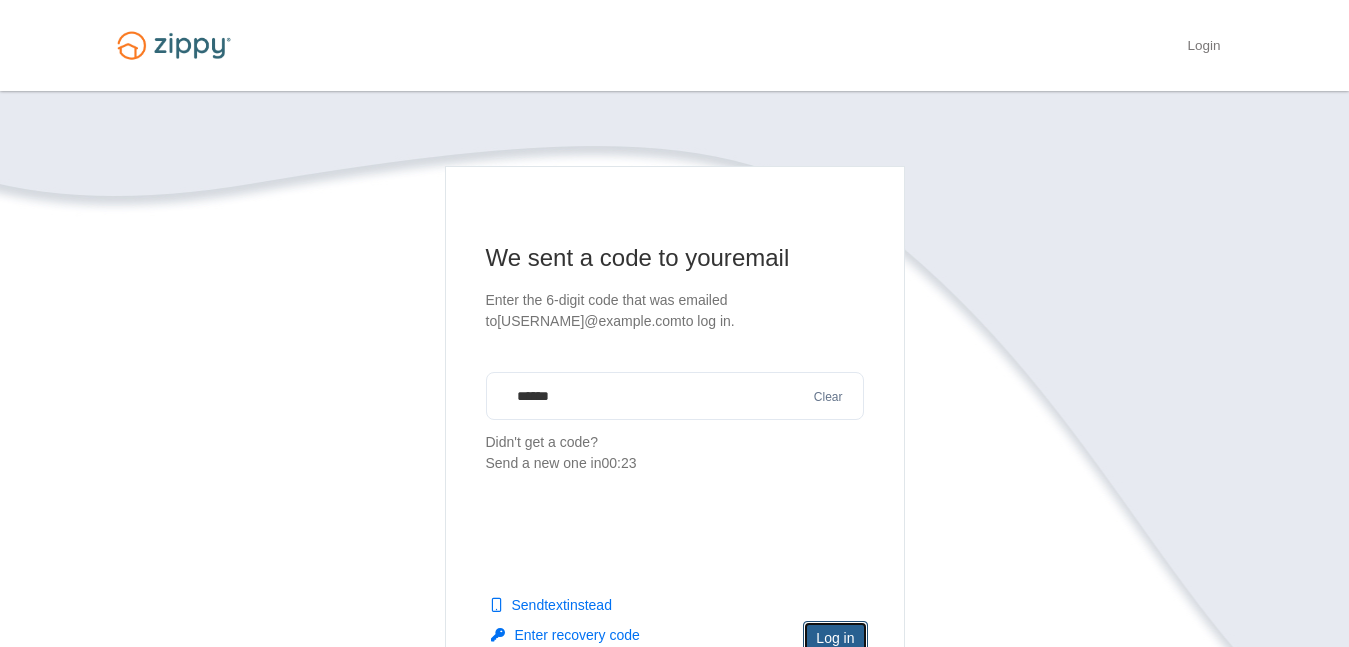 click on "Log in" at bounding box center [835, 638] 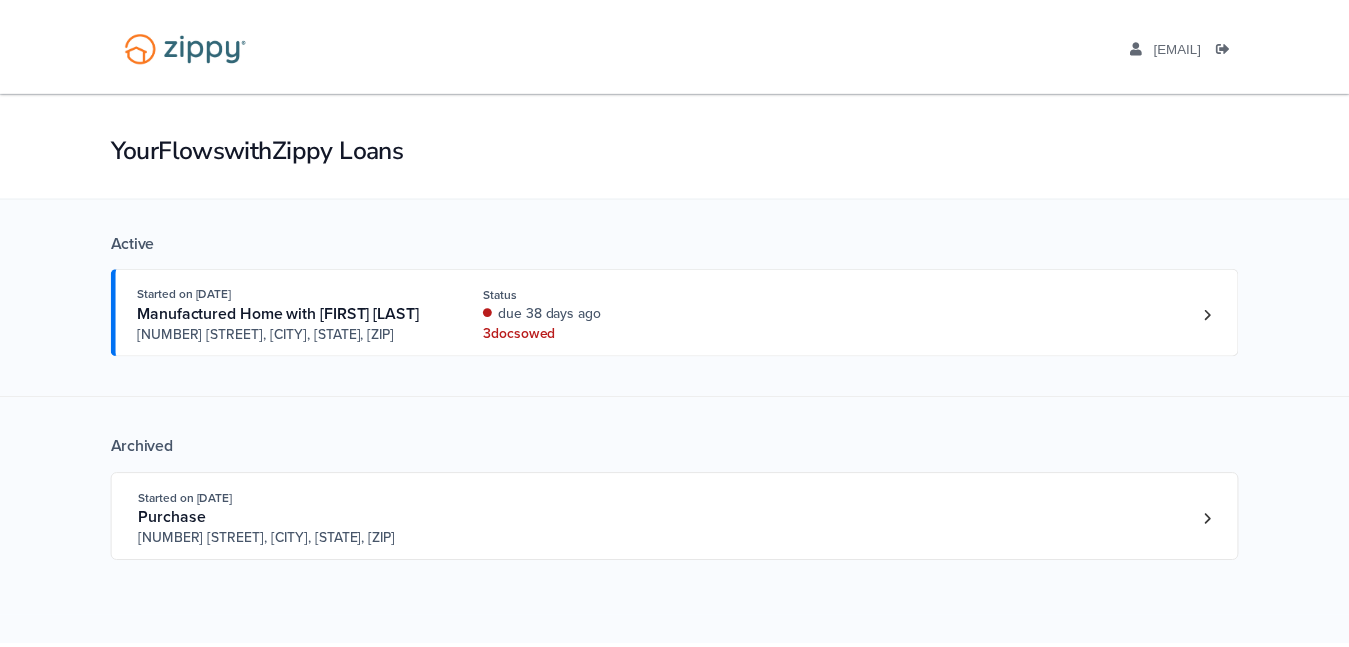 scroll, scrollTop: 0, scrollLeft: 0, axis: both 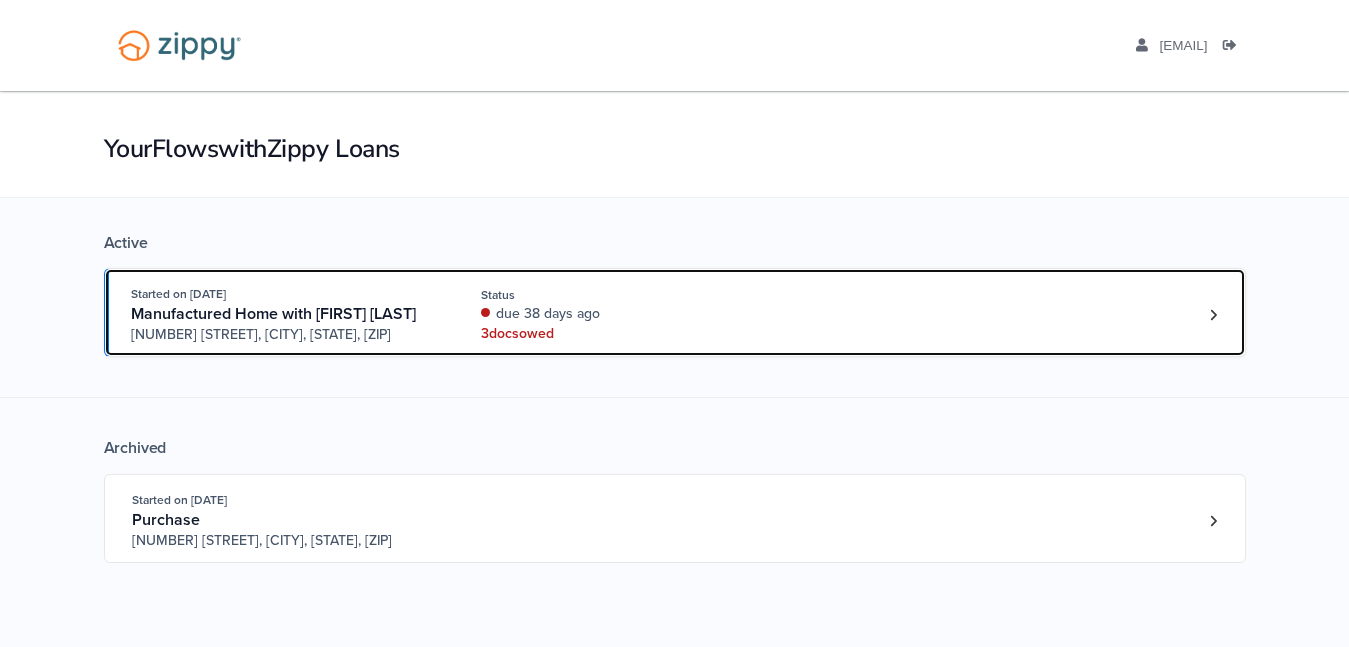 click on "3  doc s  owed" at bounding box center (614, 334) 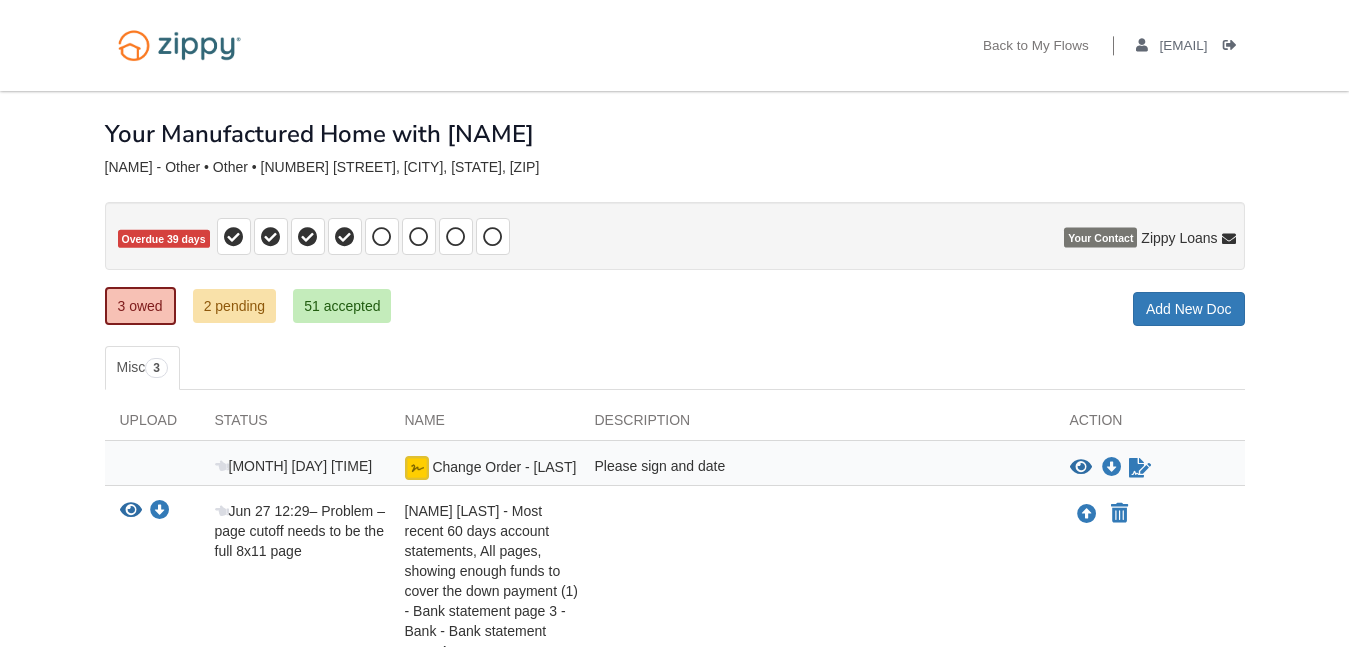 scroll, scrollTop: 0, scrollLeft: 0, axis: both 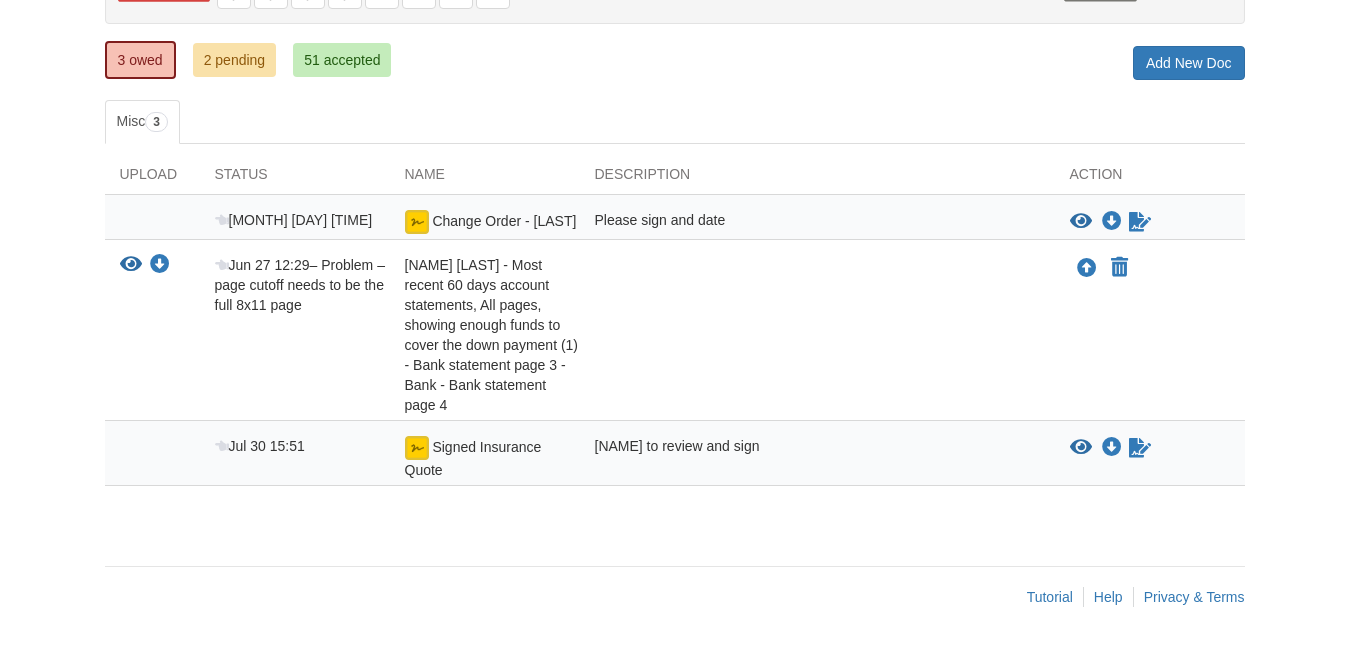 click on "Please sign and date" at bounding box center (817, 222) 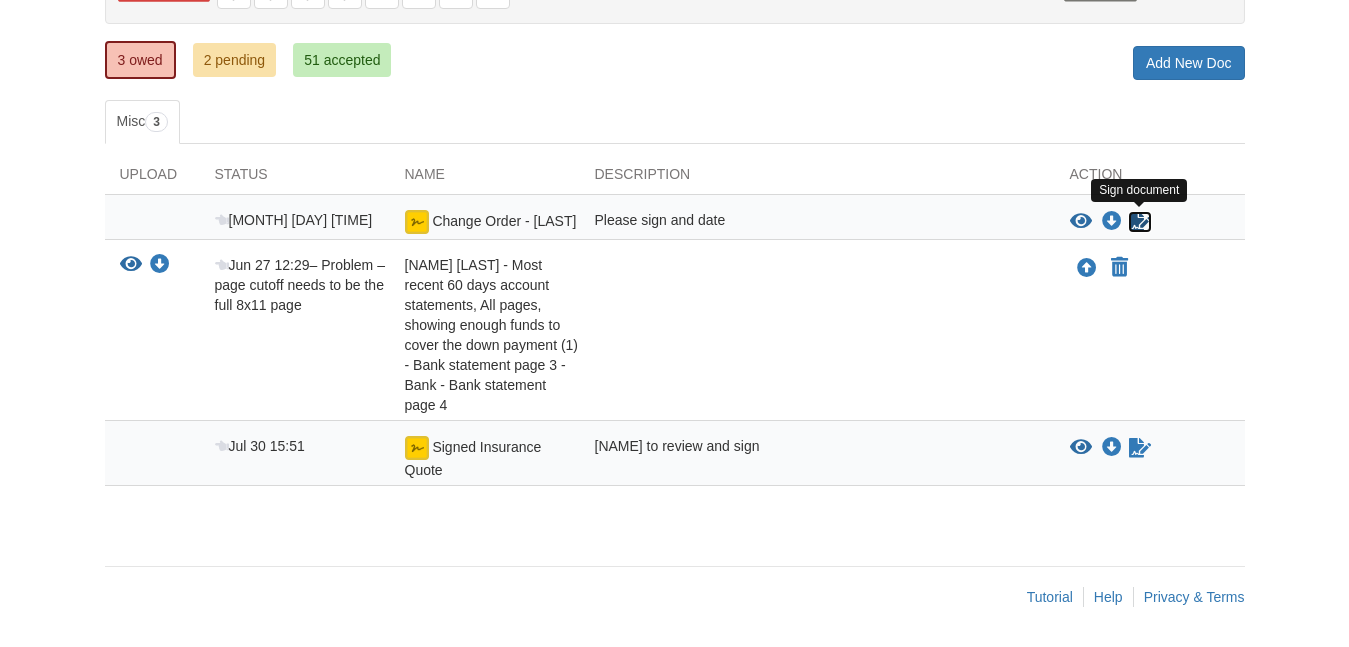 click at bounding box center (1140, 222) 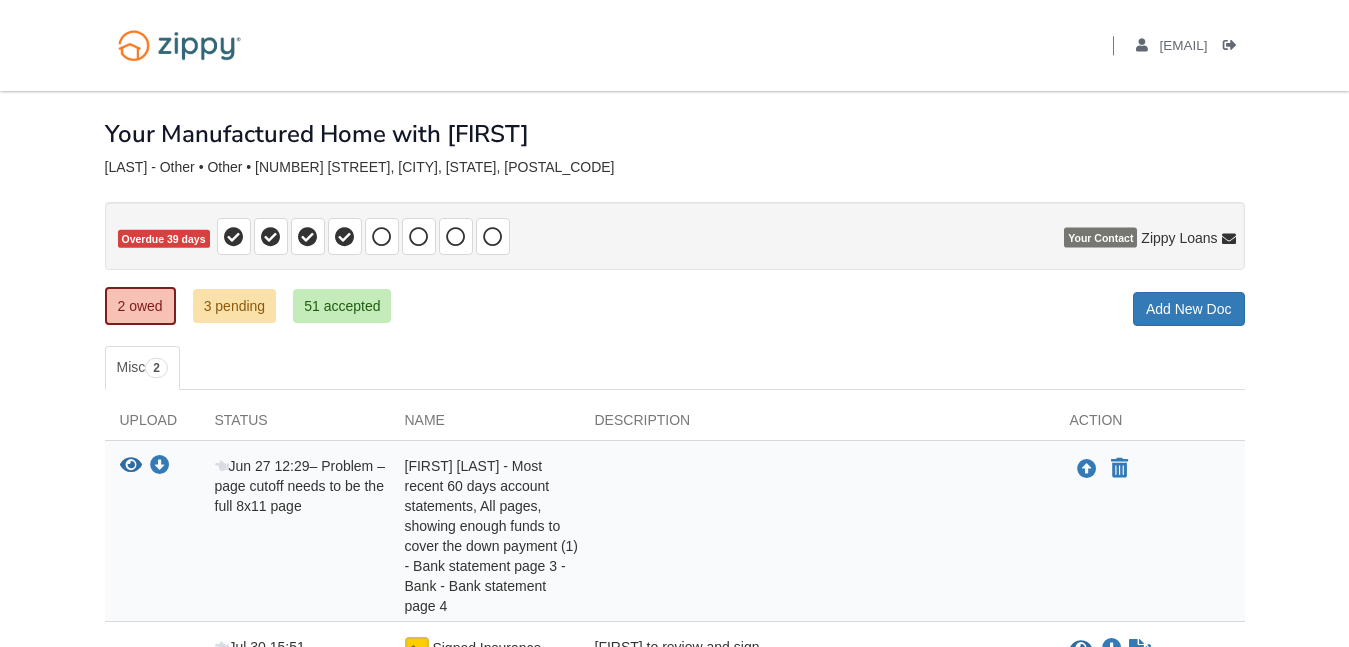 scroll, scrollTop: 0, scrollLeft: 0, axis: both 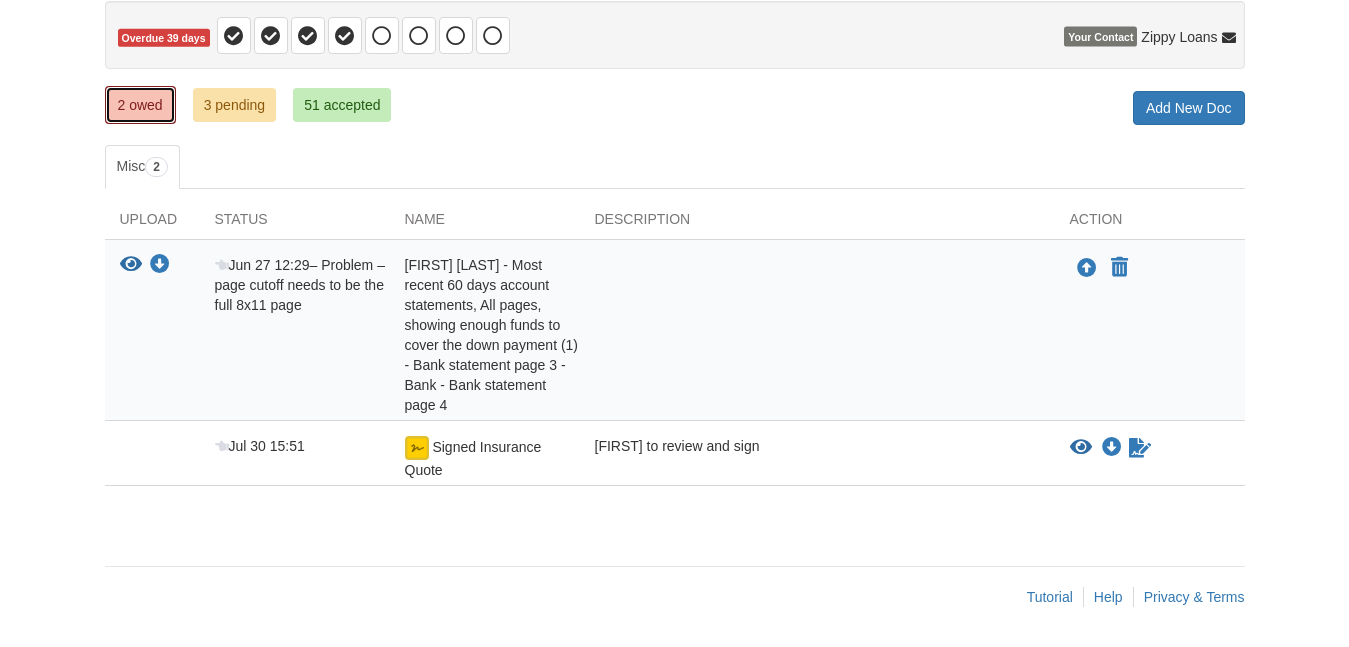click on "2 owed" at bounding box center [140, 105] 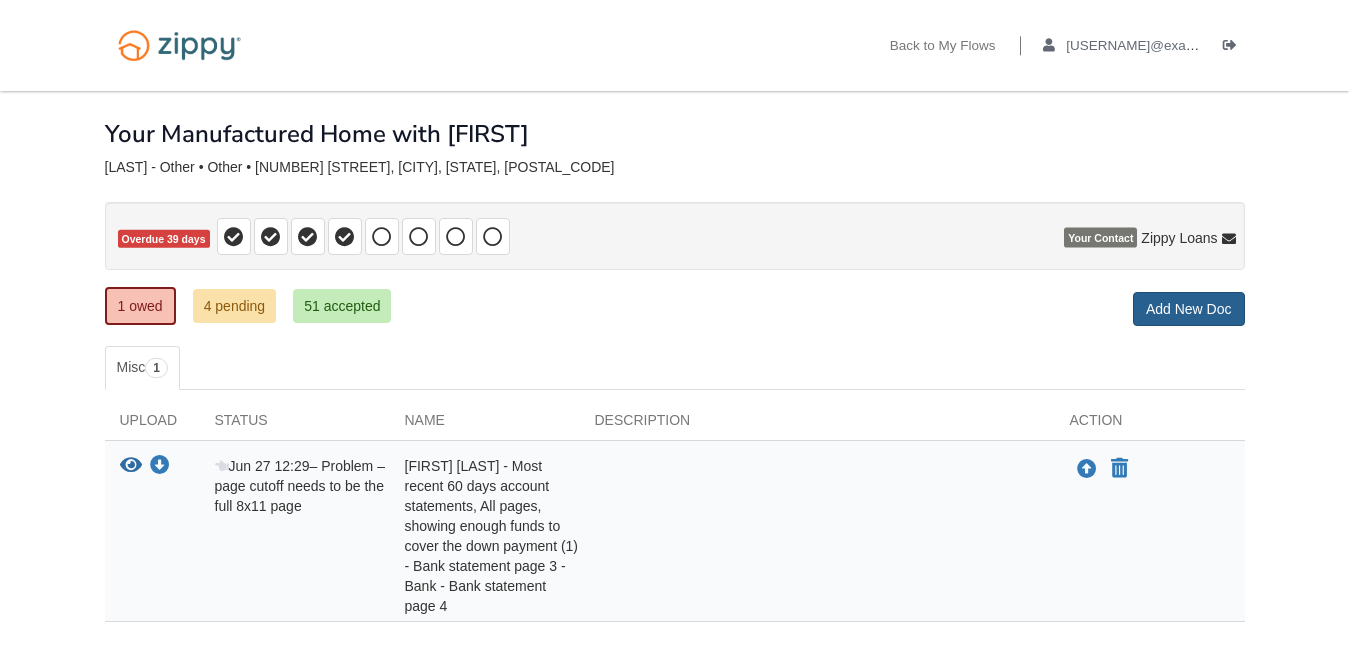 scroll, scrollTop: 0, scrollLeft: 0, axis: both 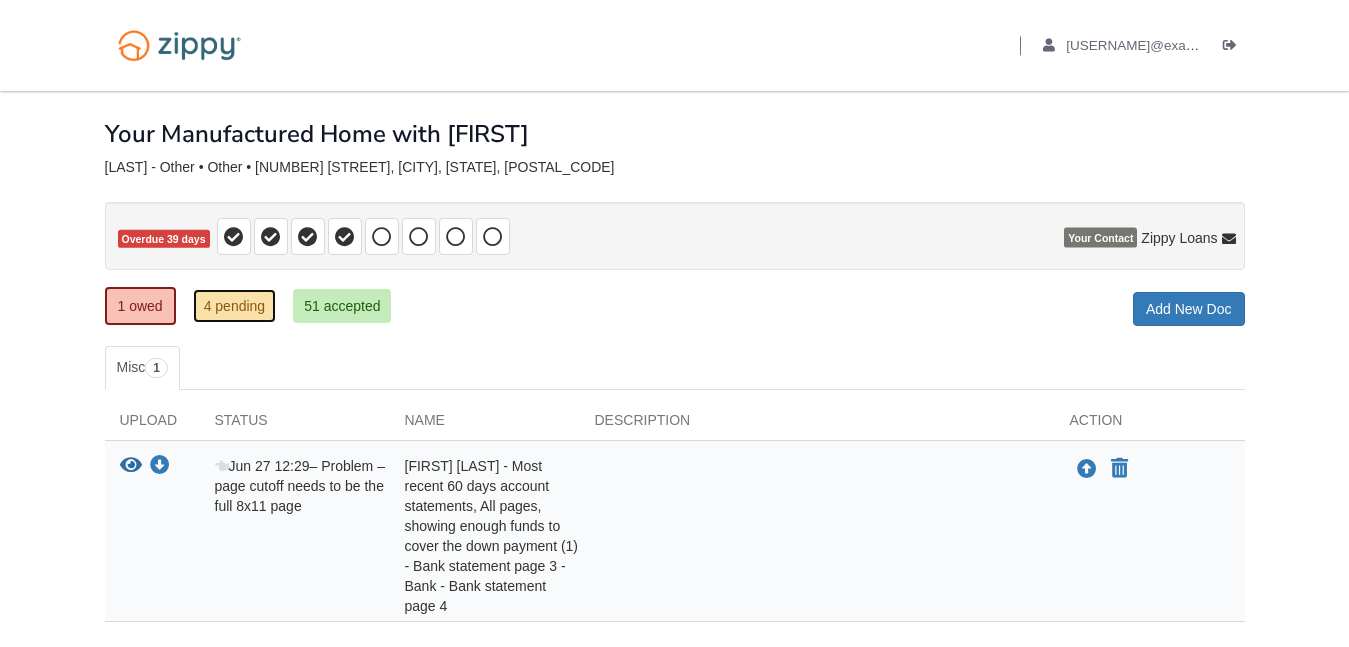 click on "4 pending" at bounding box center [235, 306] 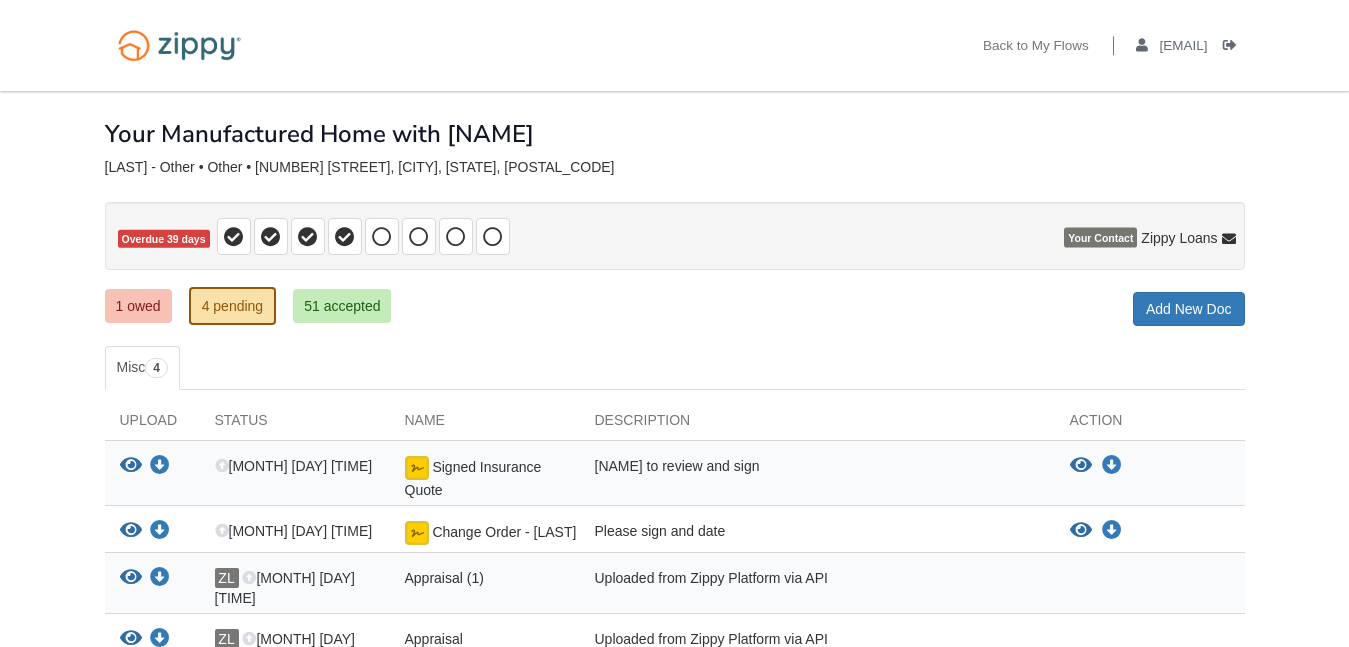 scroll, scrollTop: 0, scrollLeft: 0, axis: both 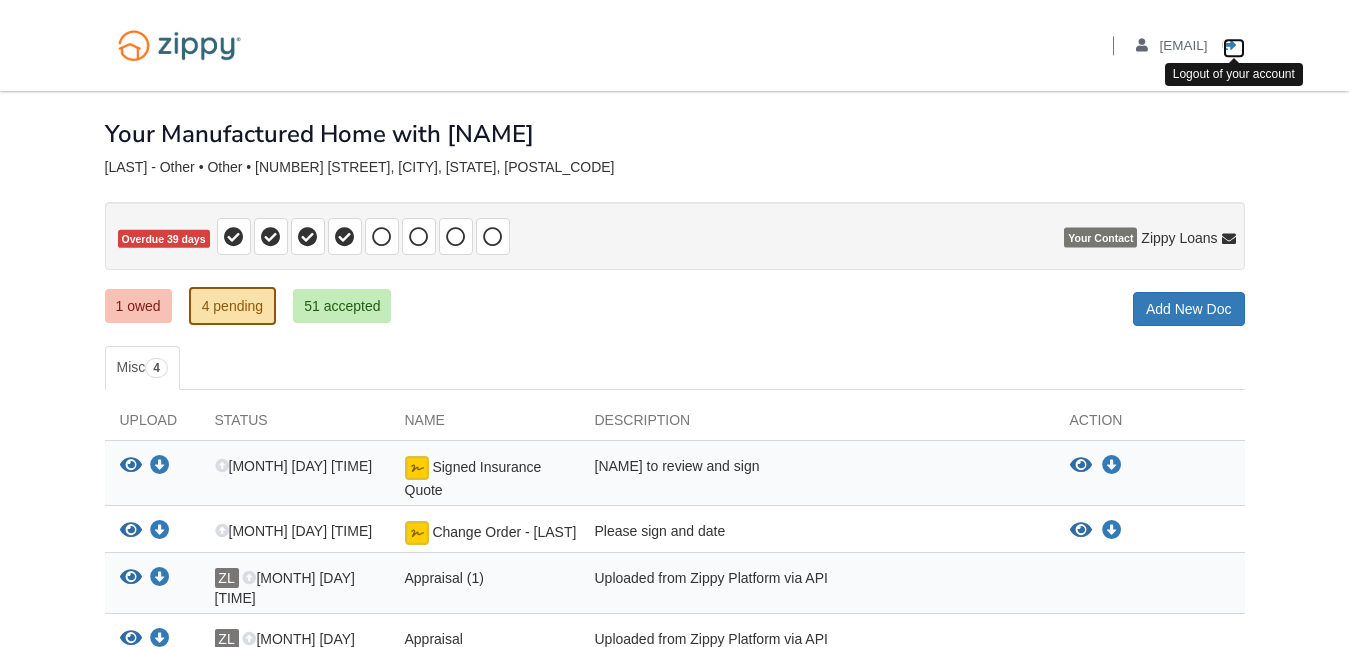 click at bounding box center [1230, 46] 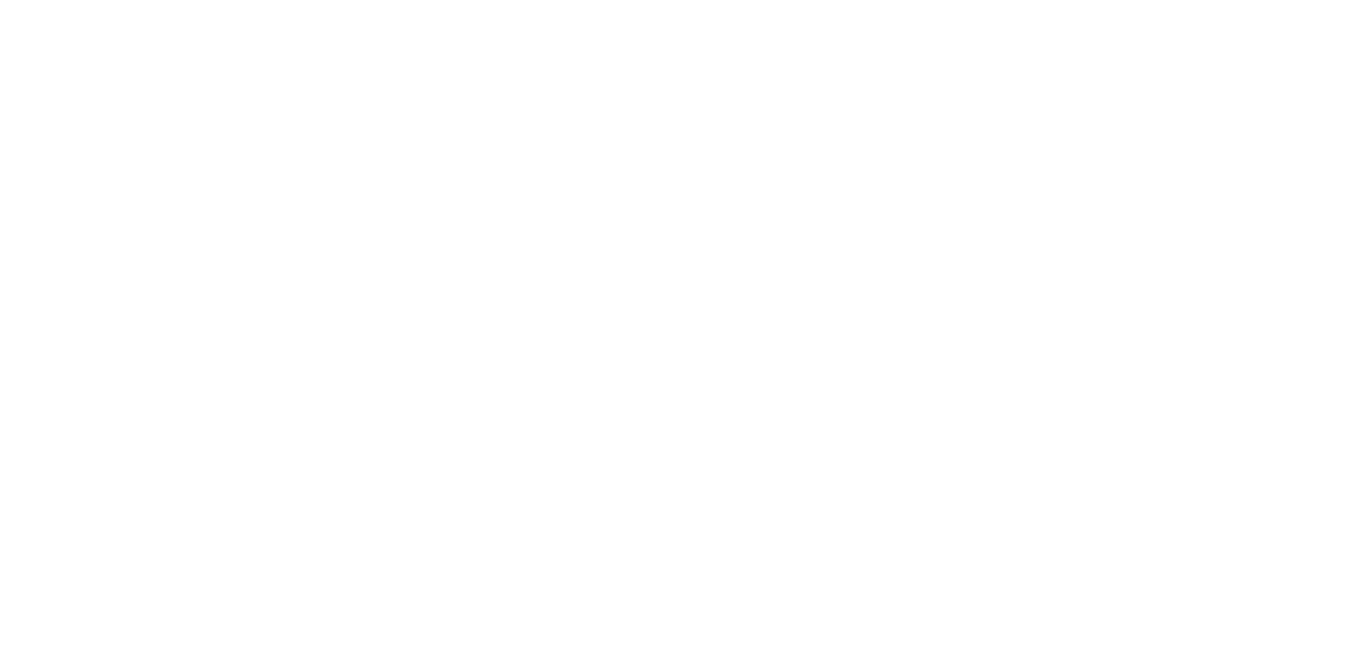 scroll, scrollTop: 0, scrollLeft: 0, axis: both 